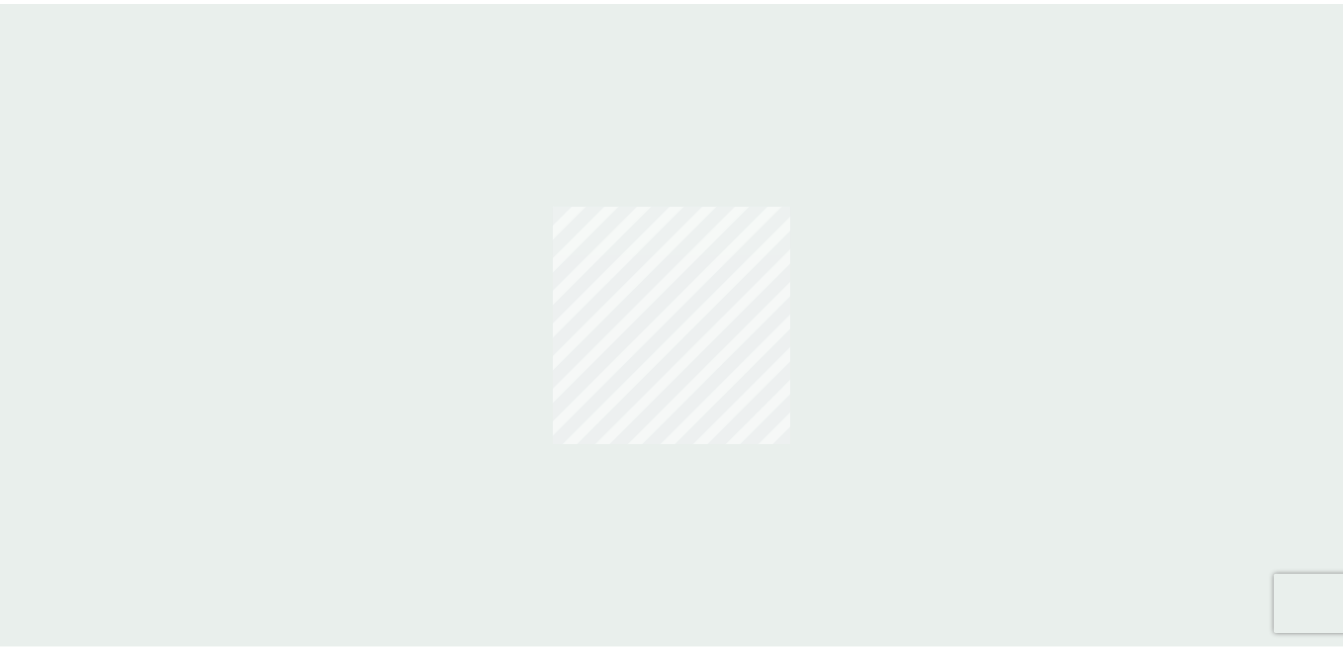 scroll, scrollTop: 0, scrollLeft: 0, axis: both 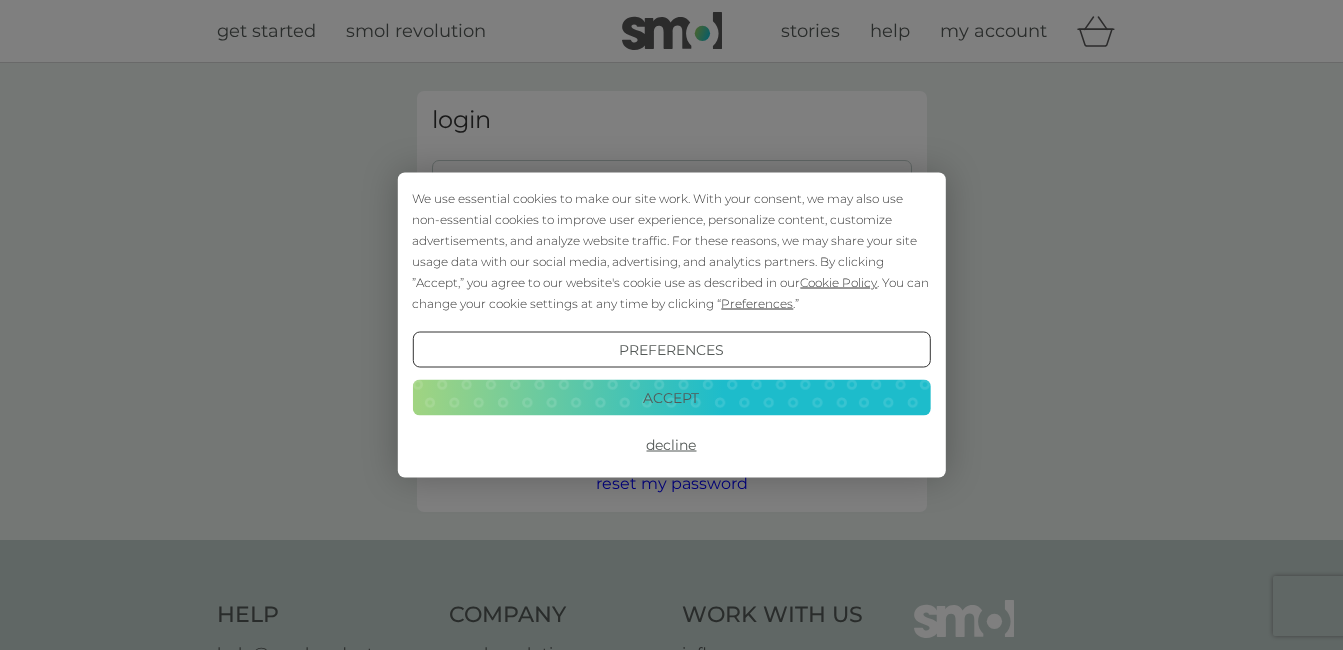 click on "Accept" at bounding box center [671, 397] 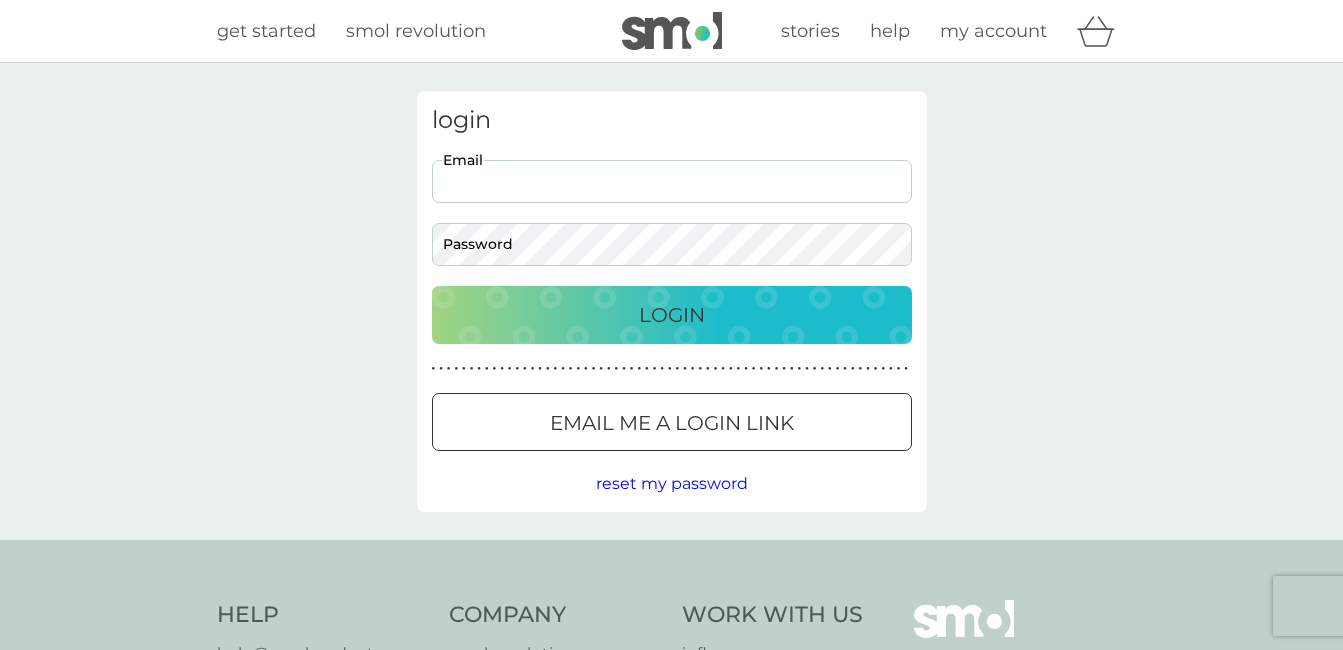 click on "Email" at bounding box center (672, 181) 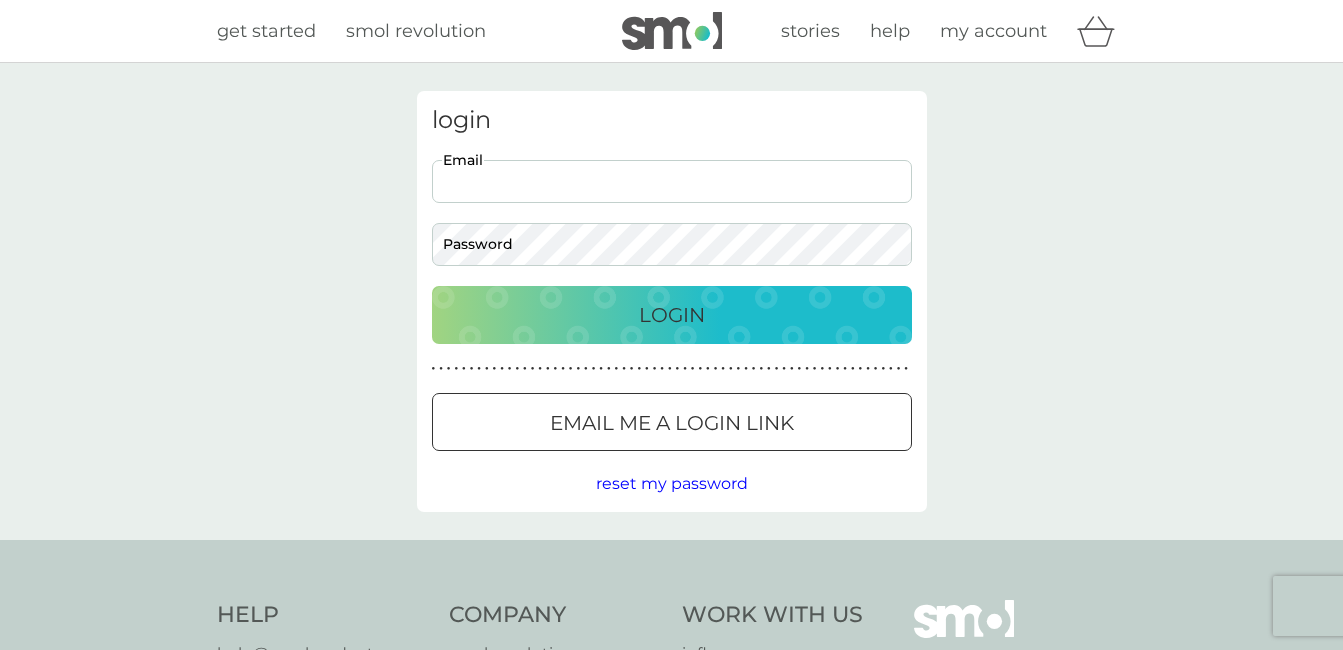 type on "[EMAIL]" 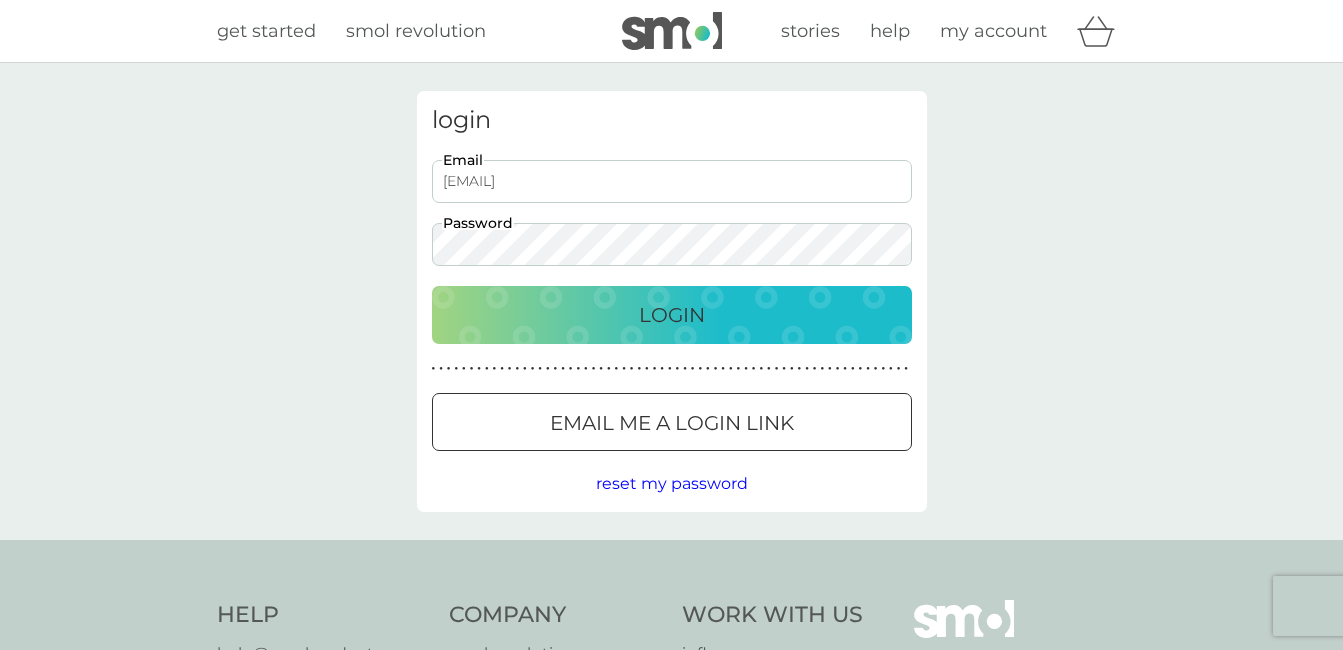 click on "Login" at bounding box center (672, 315) 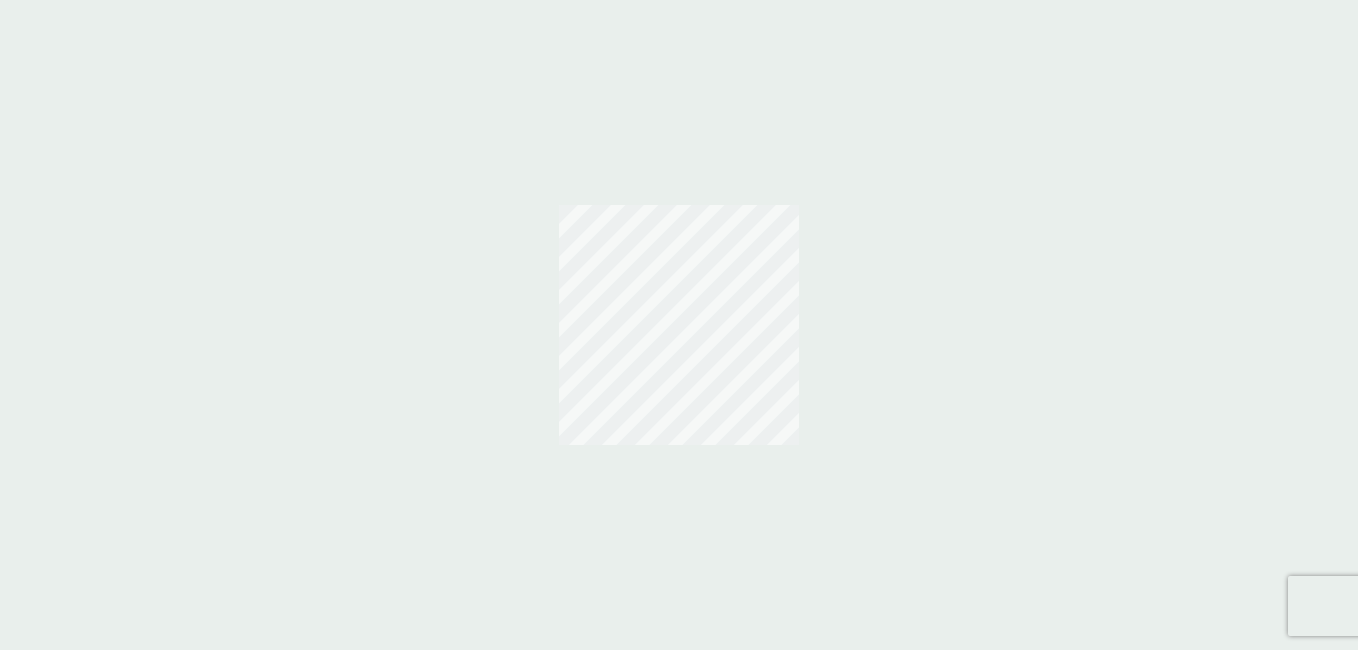 scroll, scrollTop: 0, scrollLeft: 0, axis: both 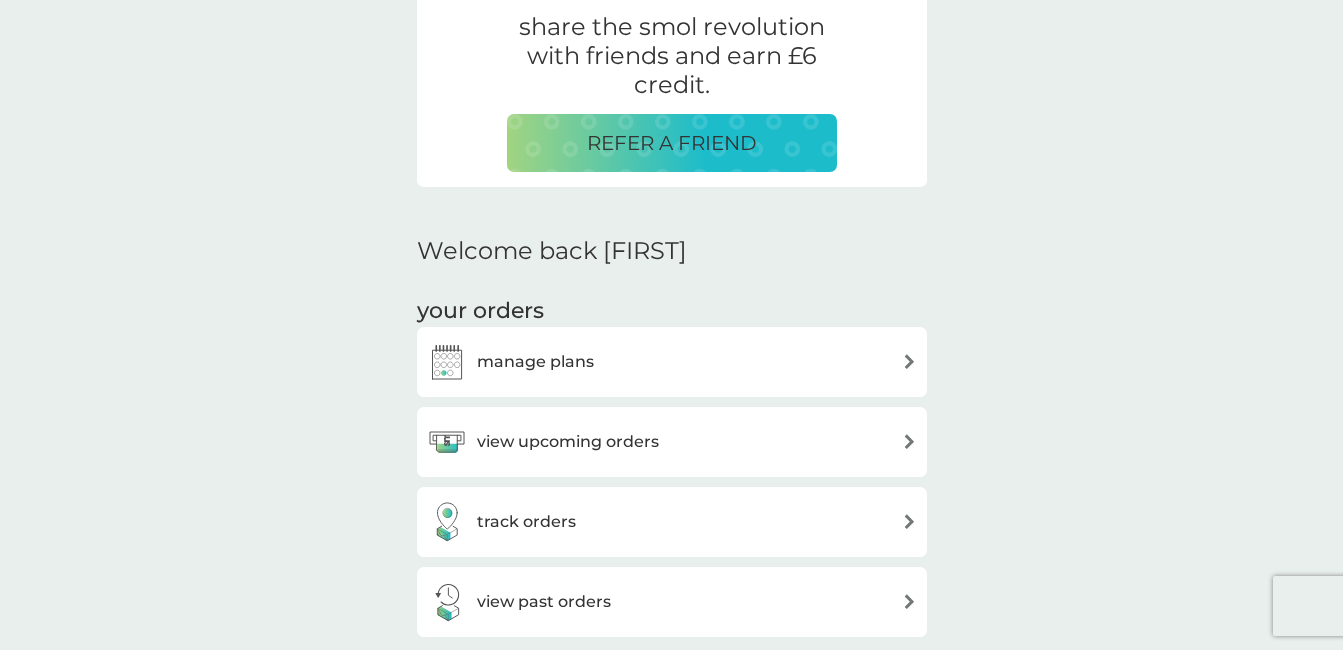 click on "manage plans" at bounding box center (672, 362) 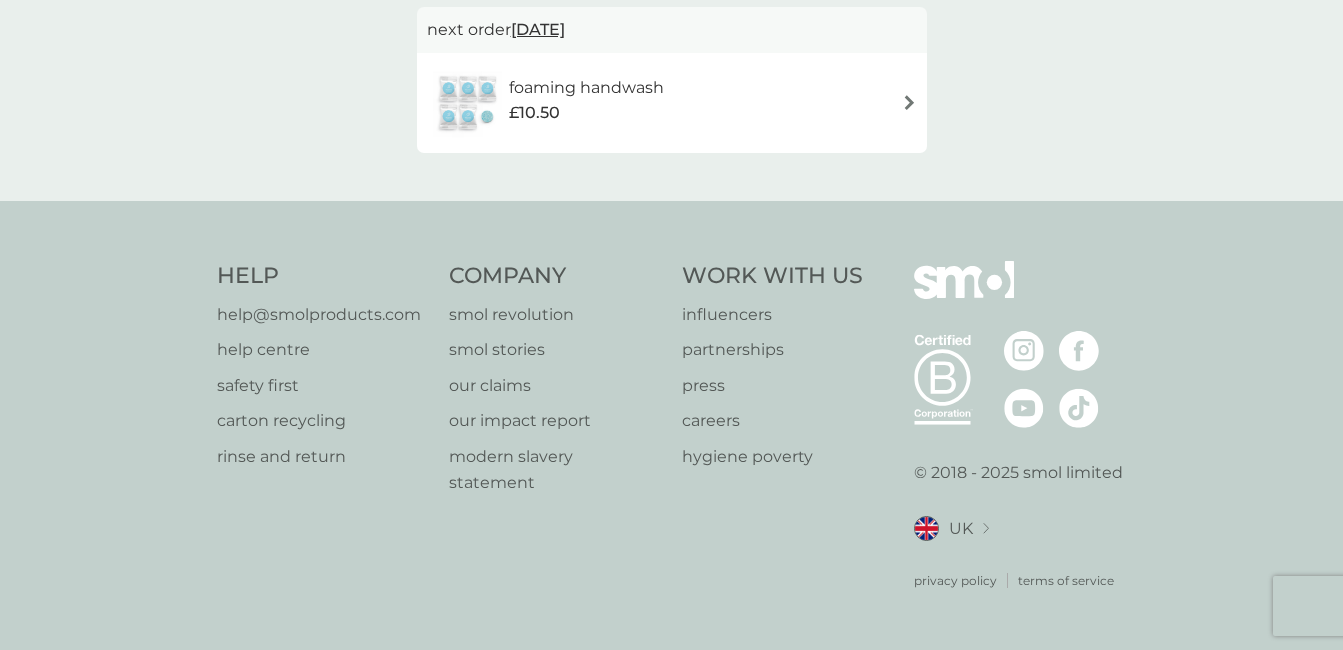 scroll, scrollTop: 0, scrollLeft: 0, axis: both 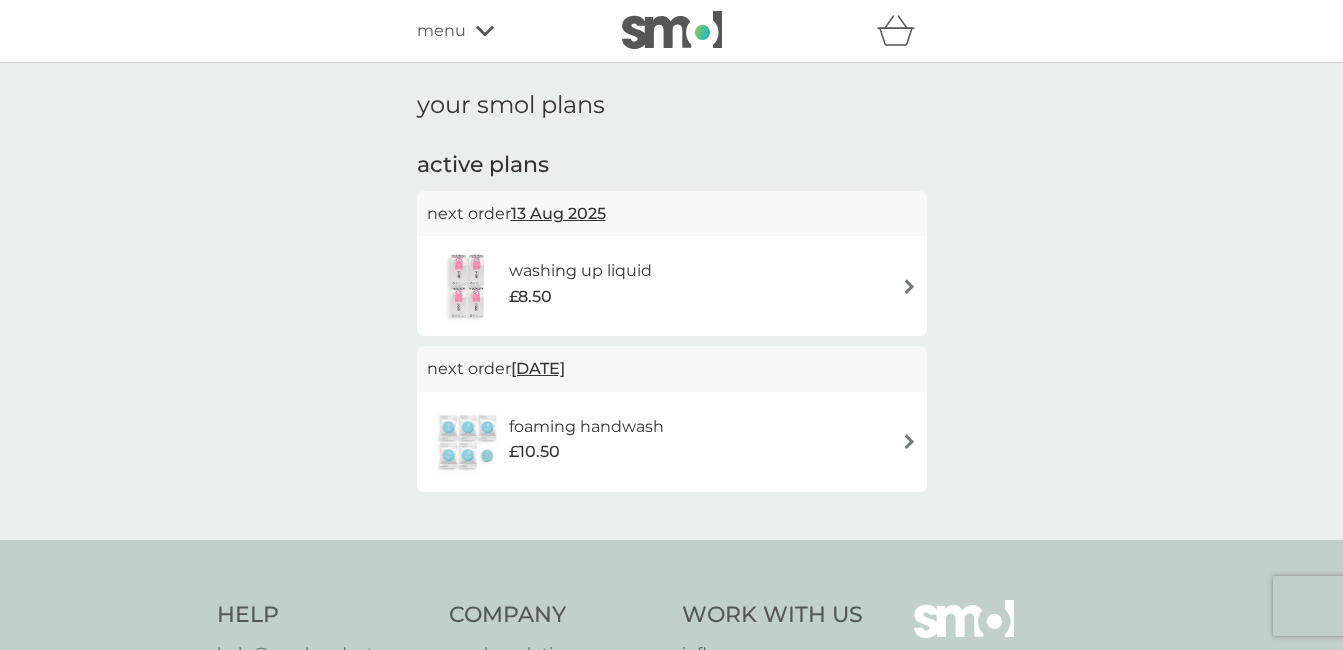 click on "washing up liquid" at bounding box center [580, 271] 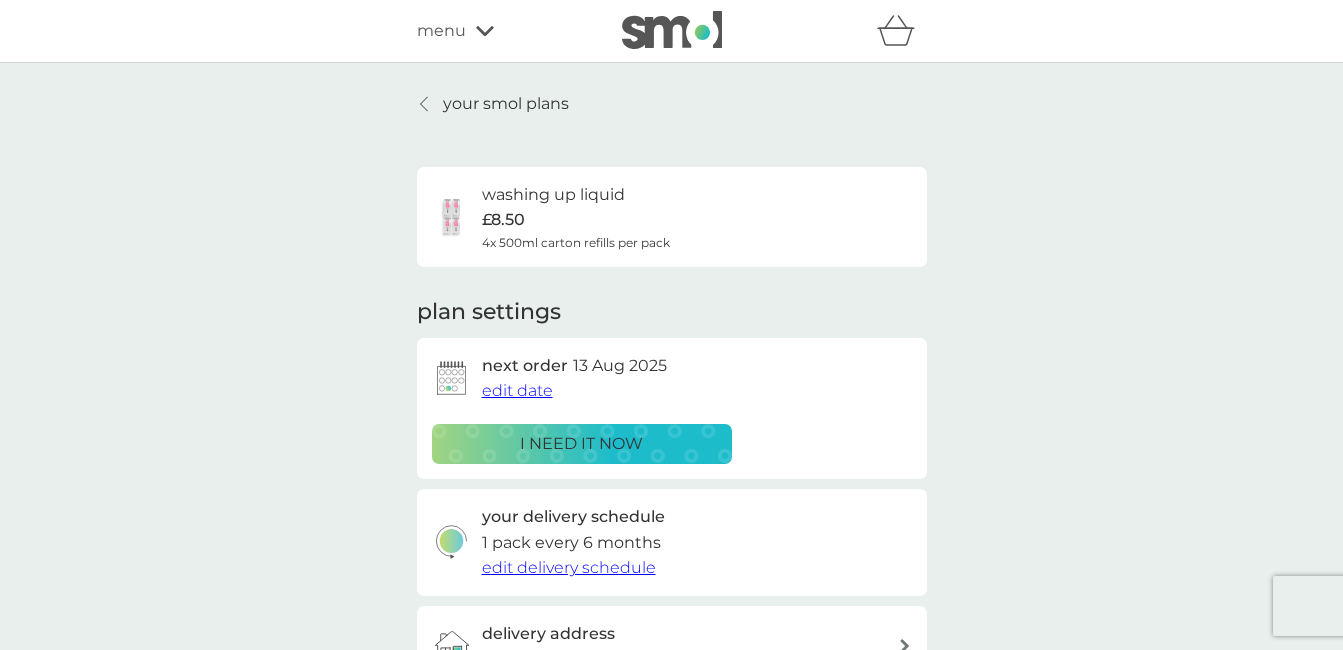 click on "edit date" at bounding box center (517, 390) 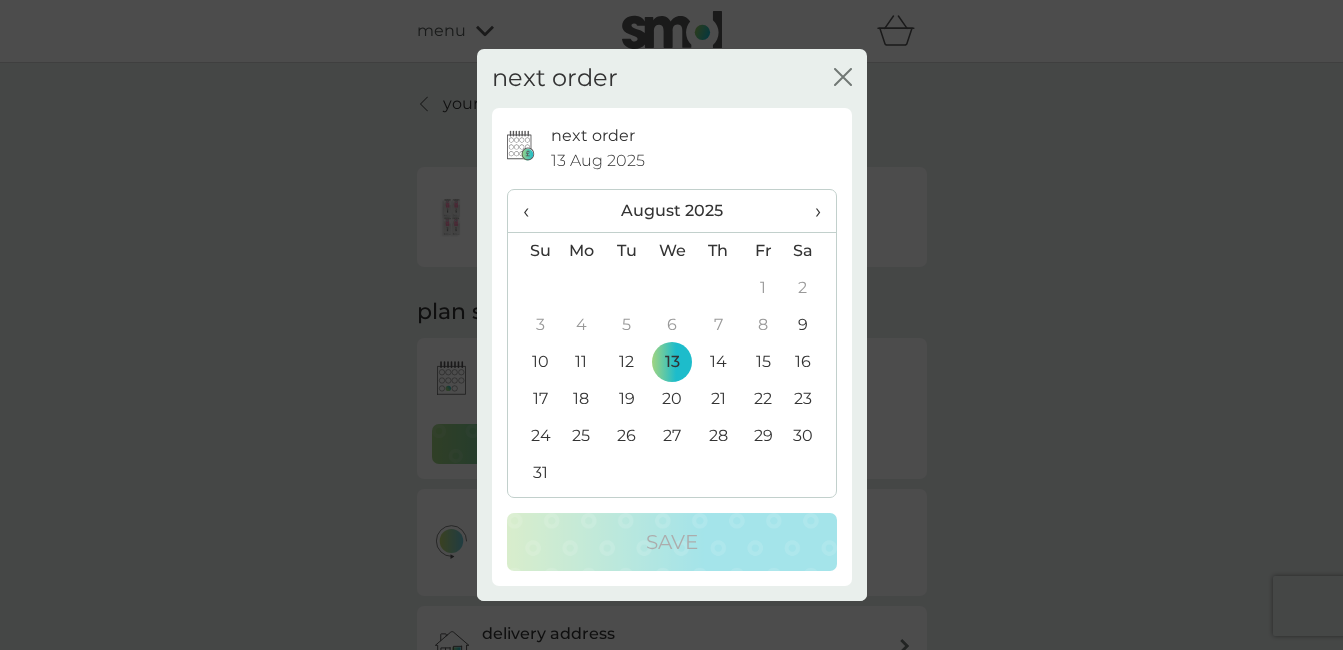 click on "›" at bounding box center (810, 211) 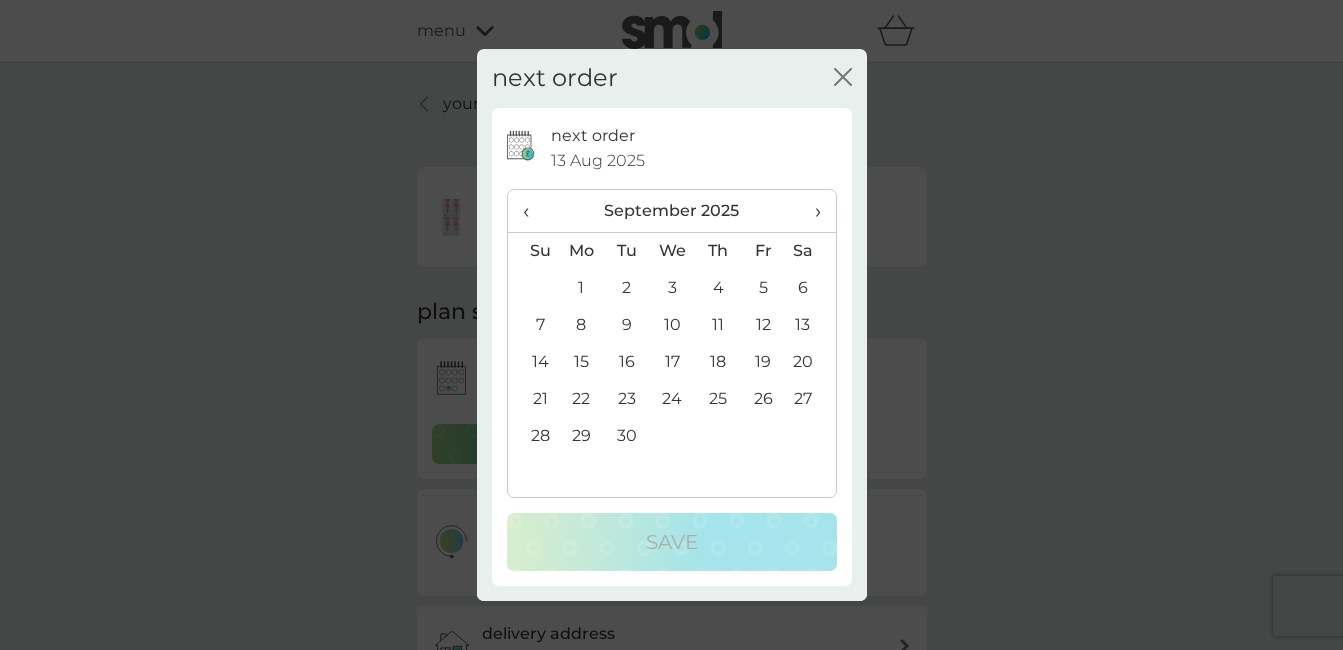 click on "30" at bounding box center [626, 436] 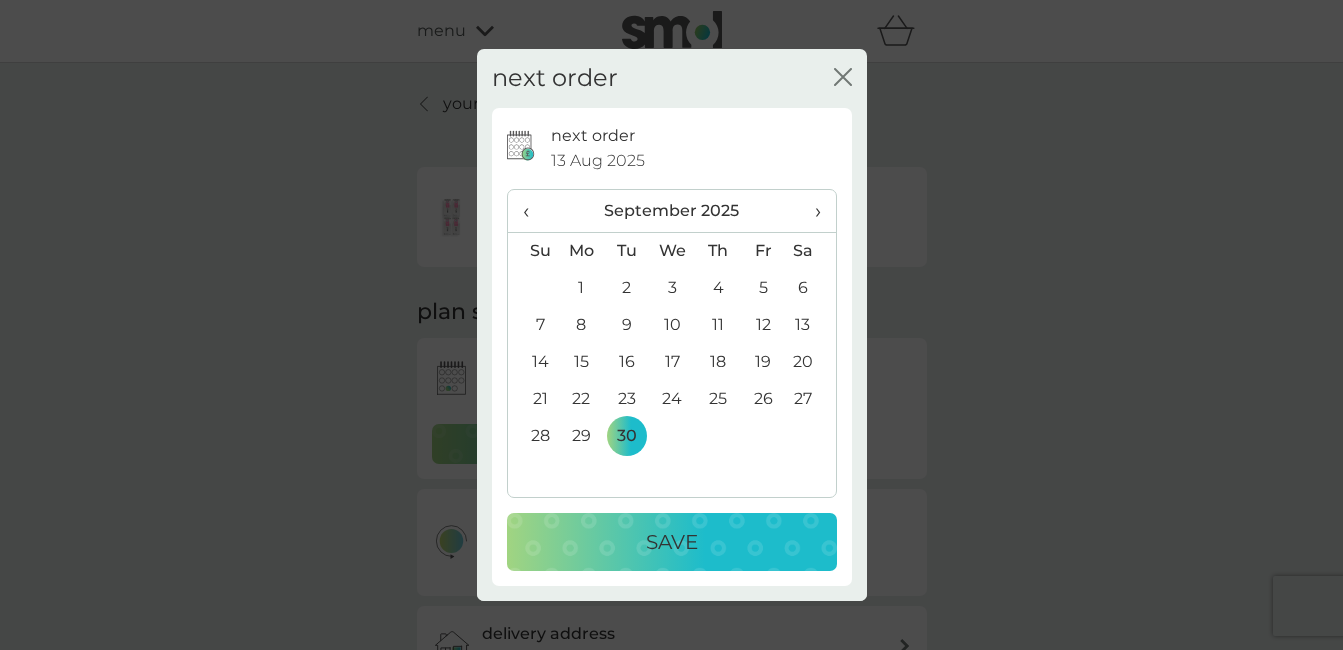 click on "Save" at bounding box center (672, 542) 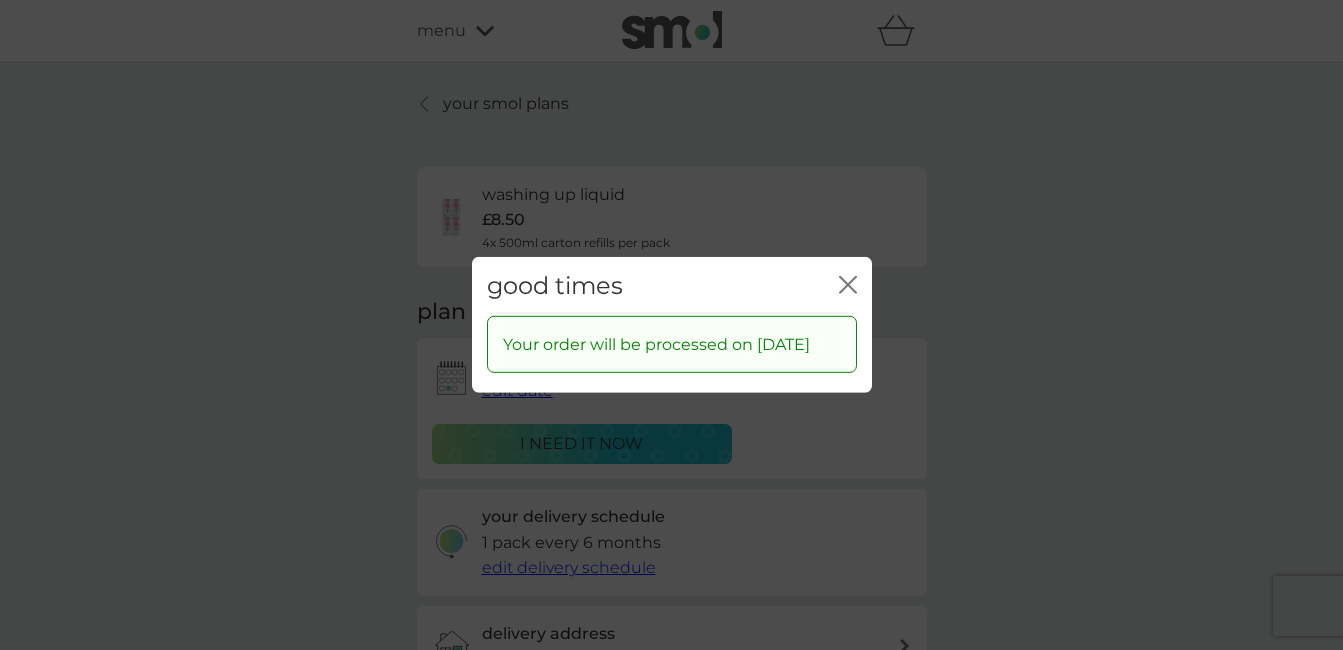 click 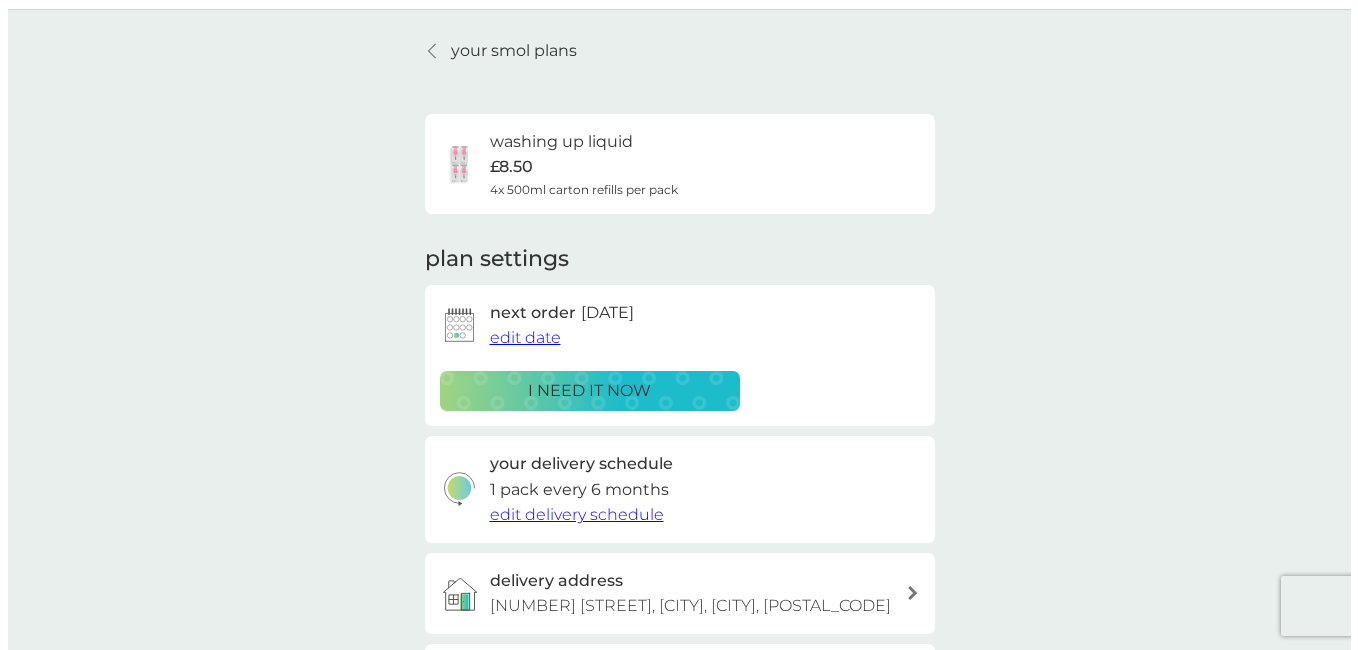 scroll, scrollTop: 0, scrollLeft: 0, axis: both 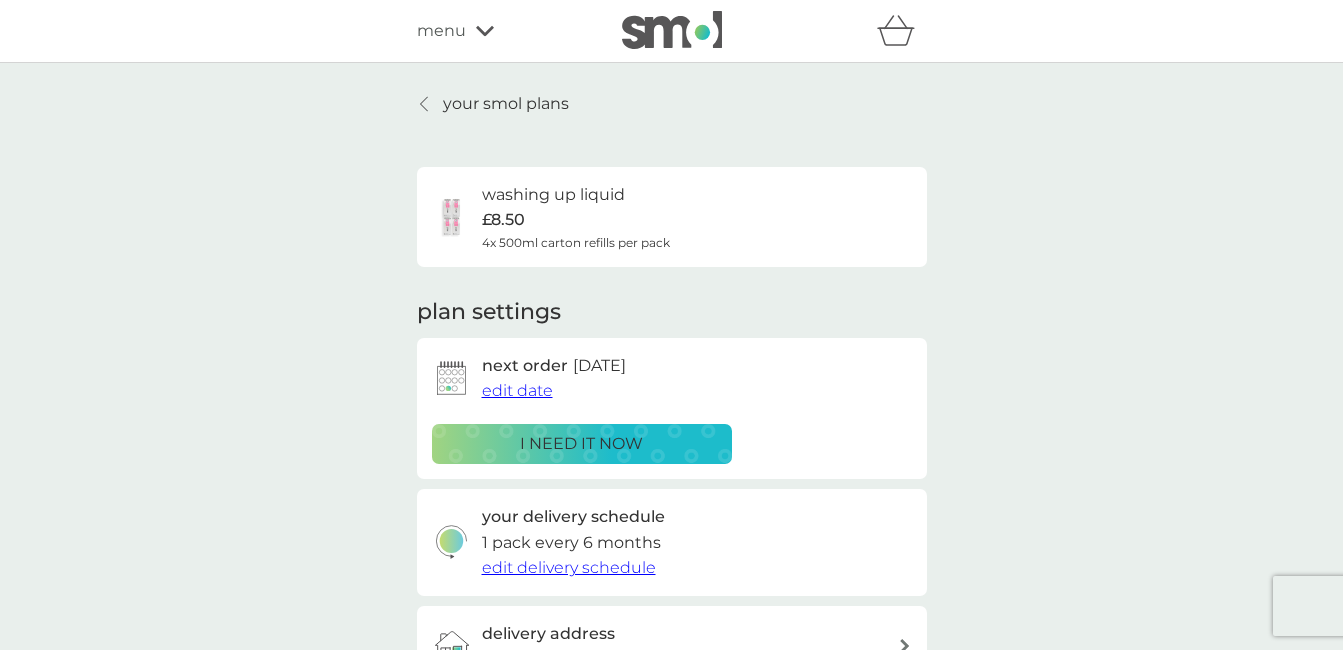 drag, startPoint x: 430, startPoint y: 111, endPoint x: 494, endPoint y: 134, distance: 68.007355 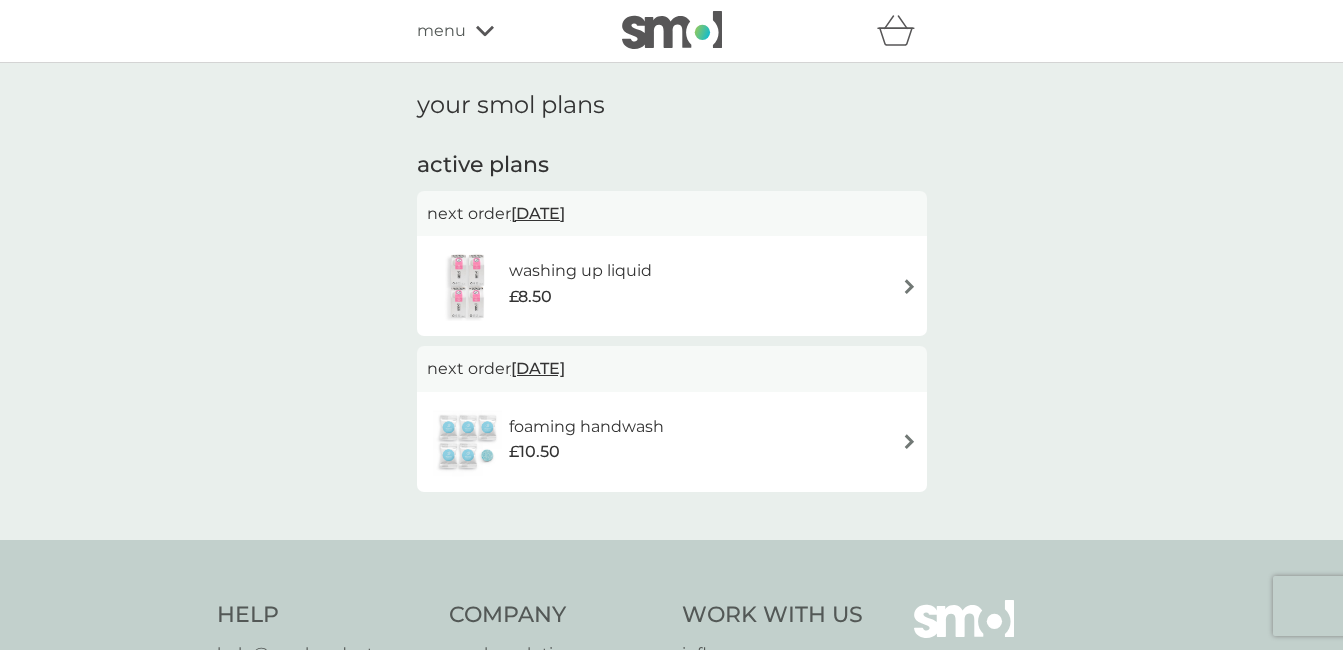 click on "foaming handwash £10.50" at bounding box center [672, 442] 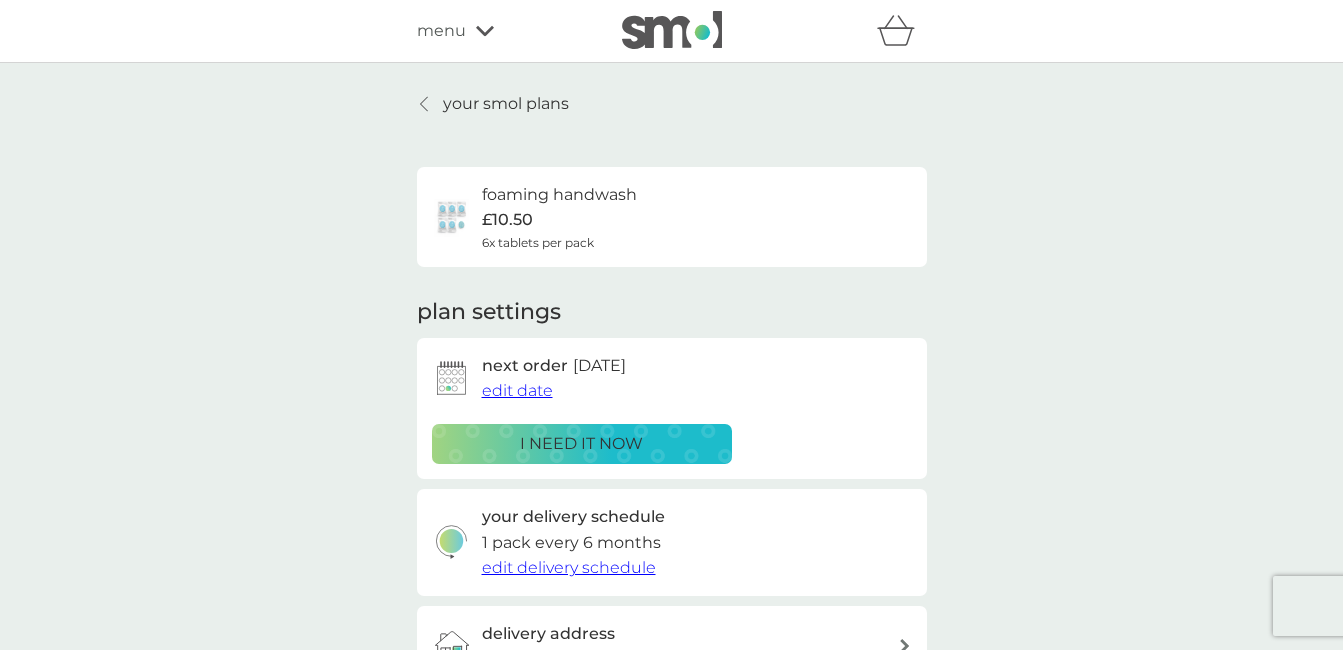 click on "edit date" at bounding box center (517, 390) 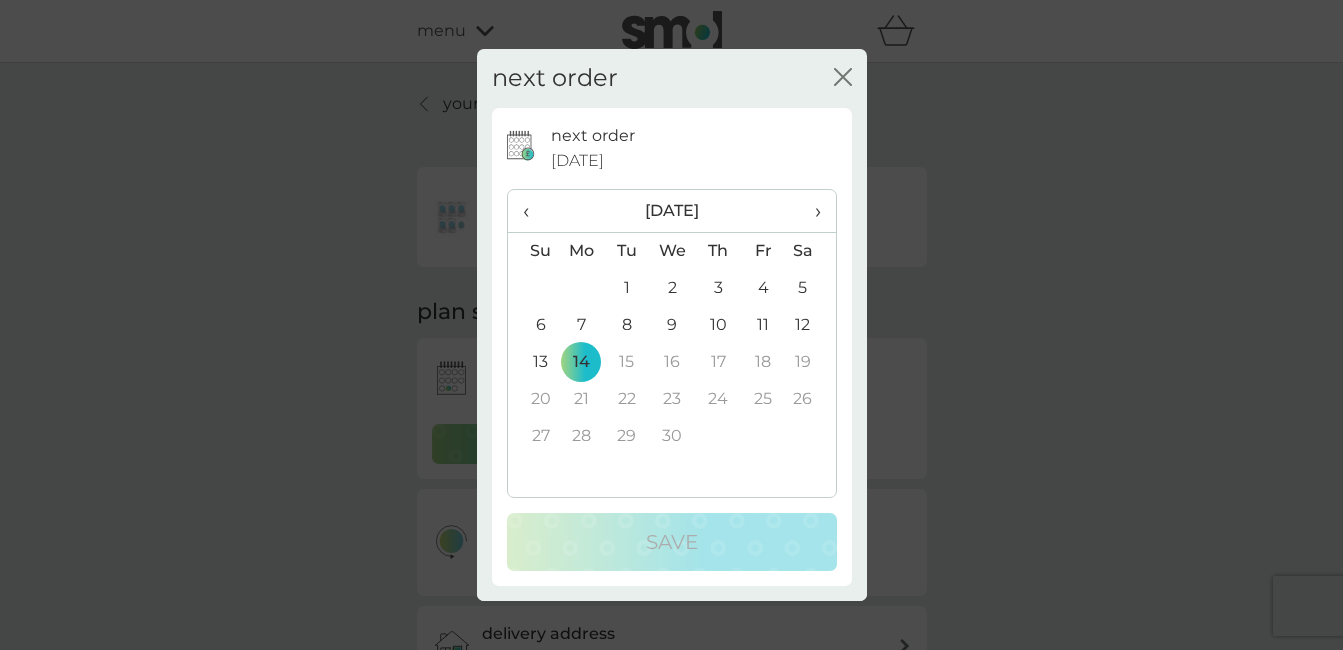 click on "30" at bounding box center [672, 436] 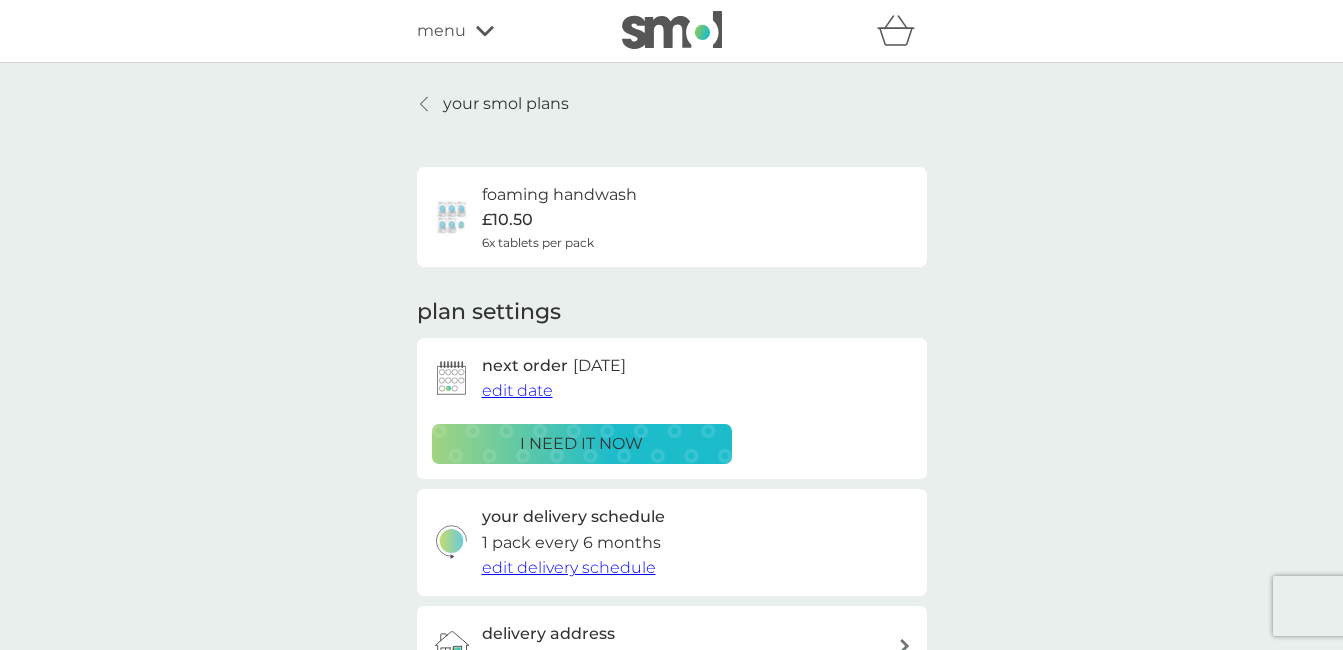 click on "edit date" at bounding box center (517, 390) 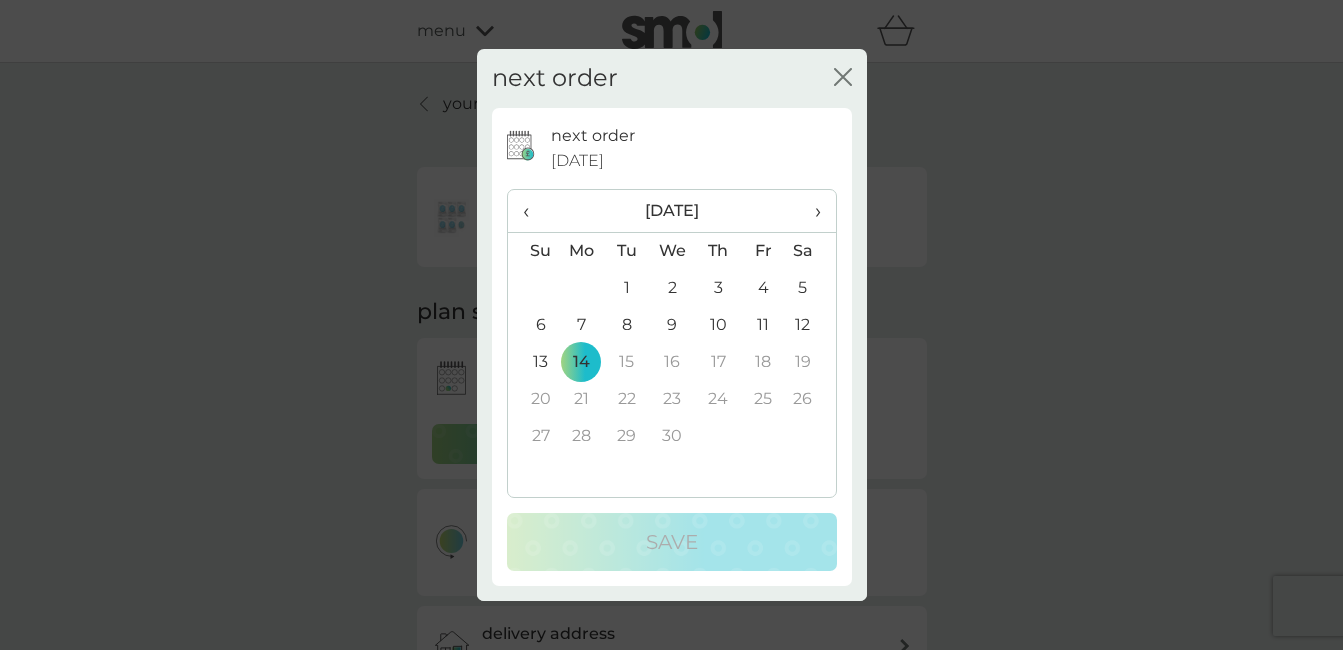 click on "‹" at bounding box center (533, 211) 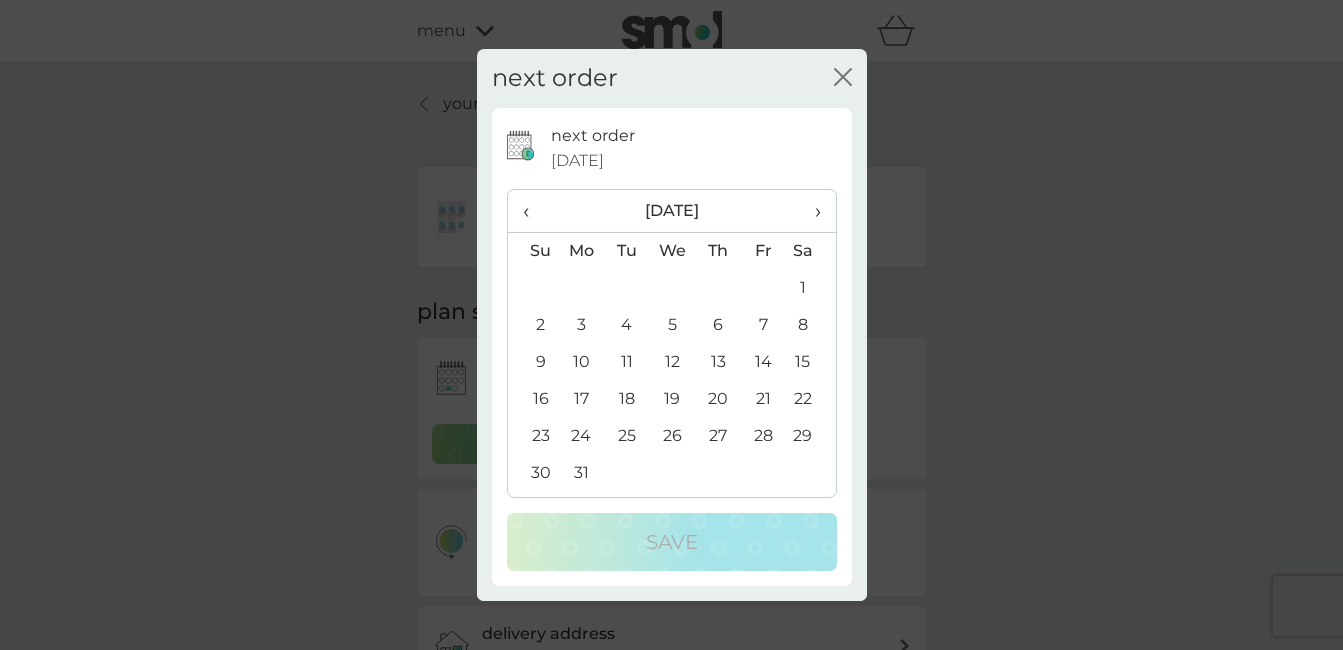 click on "‹" at bounding box center (533, 211) 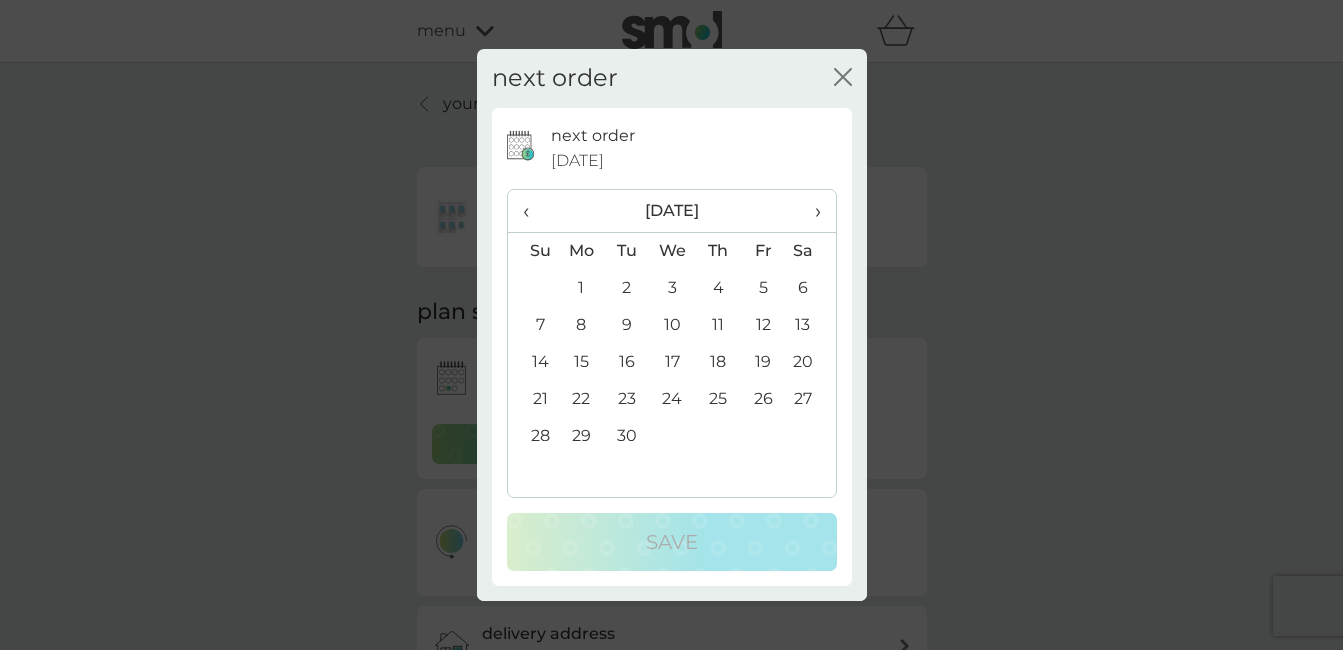 click on "‹" at bounding box center (533, 211) 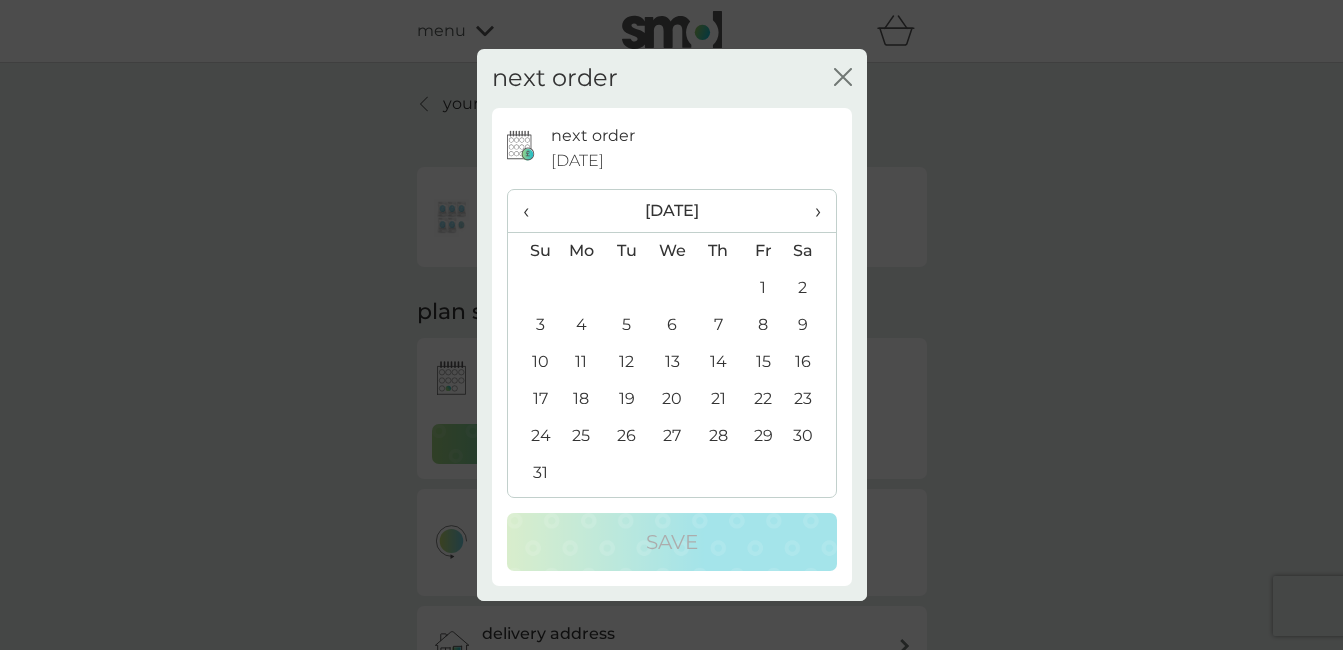 click on "‹" at bounding box center (533, 211) 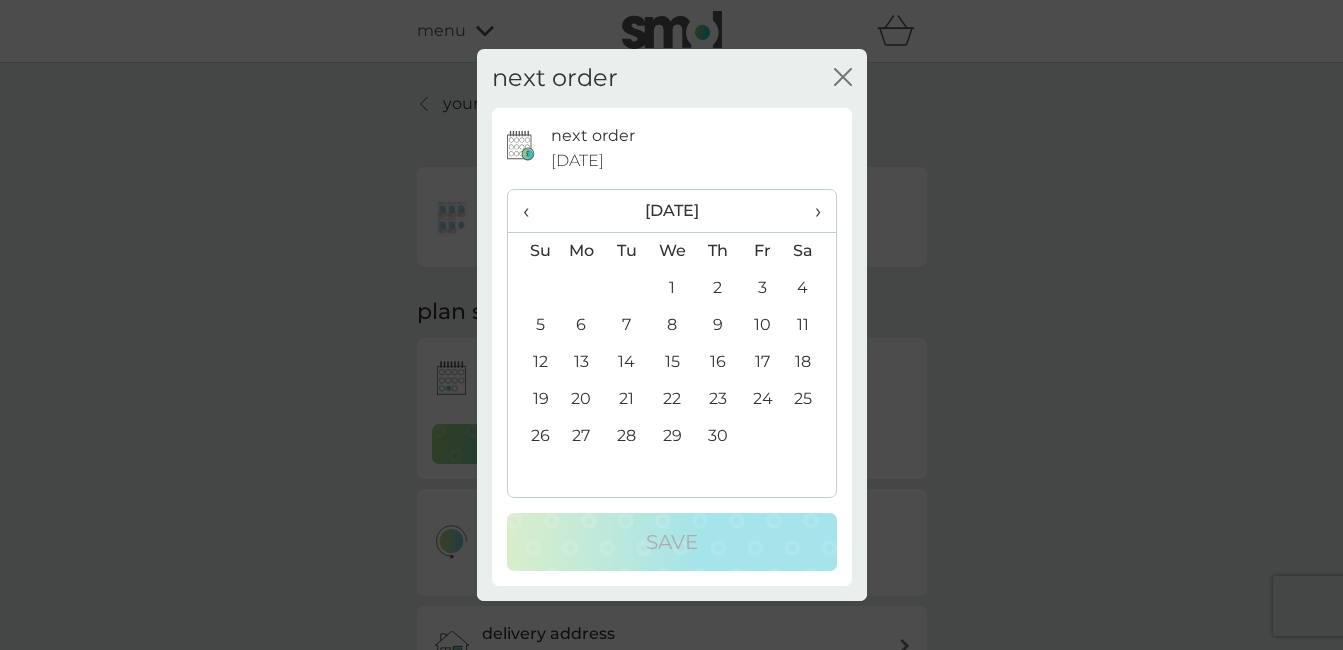 click on "‹" at bounding box center [533, 211] 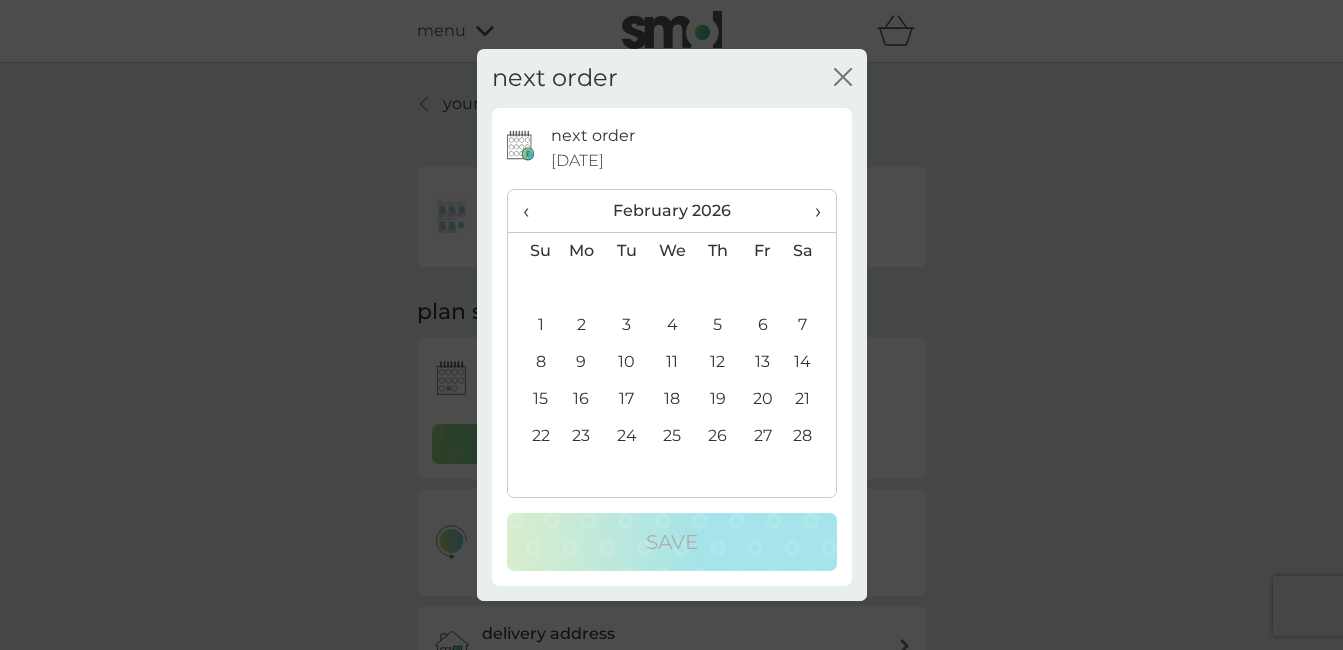 click on "‹" at bounding box center (533, 211) 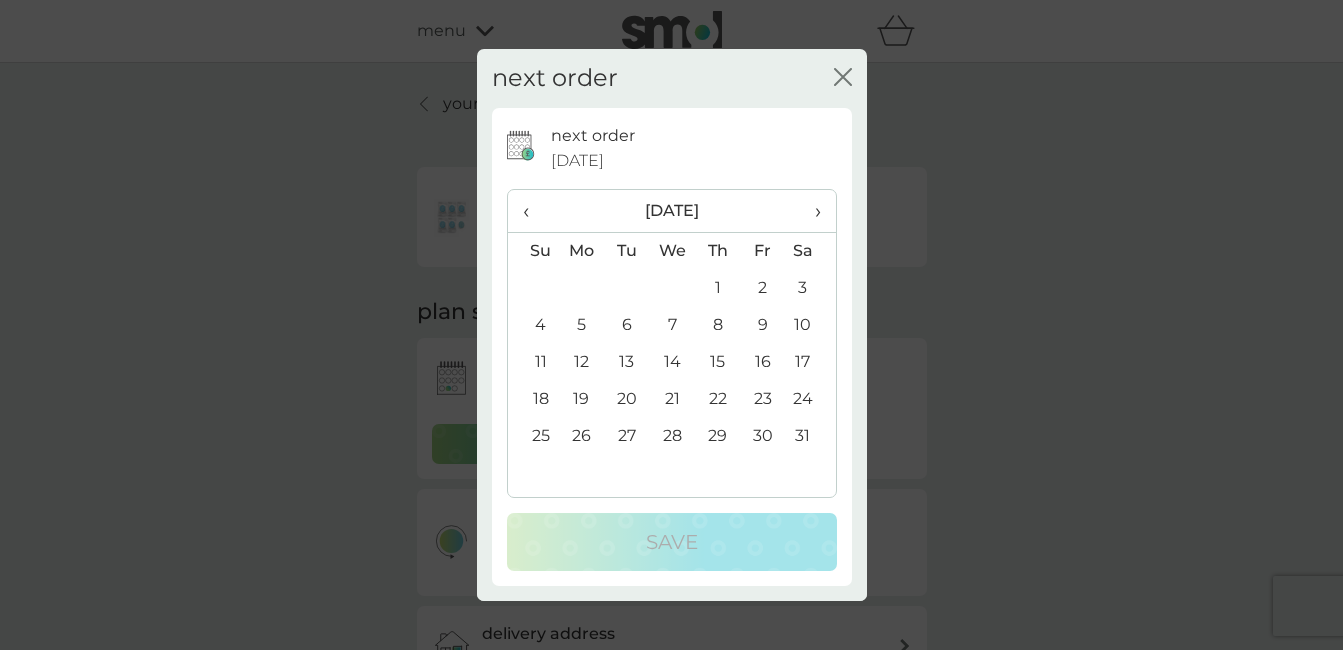 click on "‹" at bounding box center [533, 211] 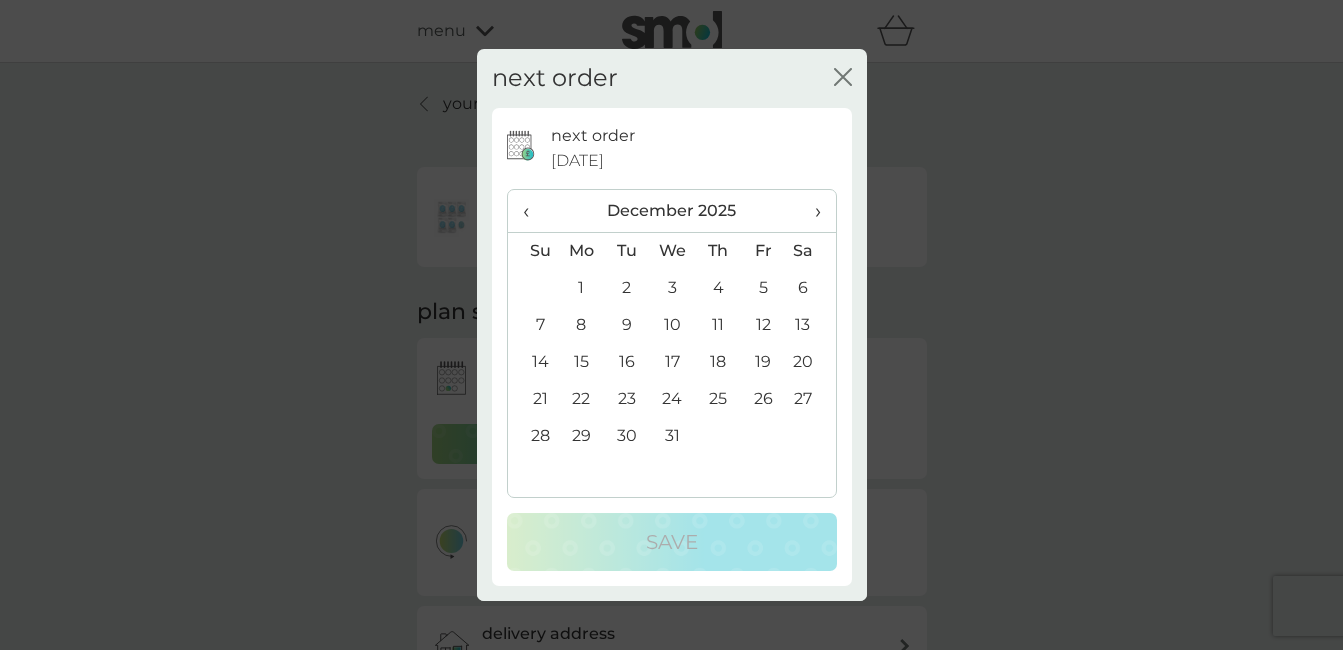 click on "‹" at bounding box center (533, 211) 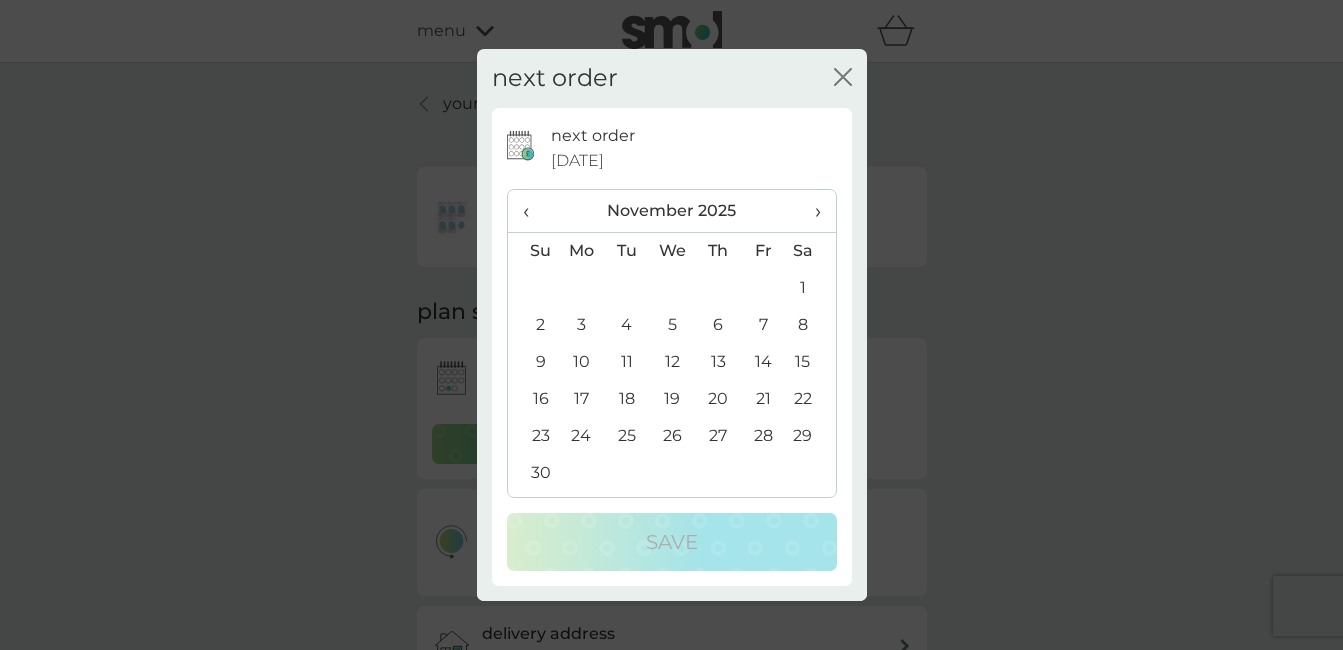 click on "‹" at bounding box center [533, 211] 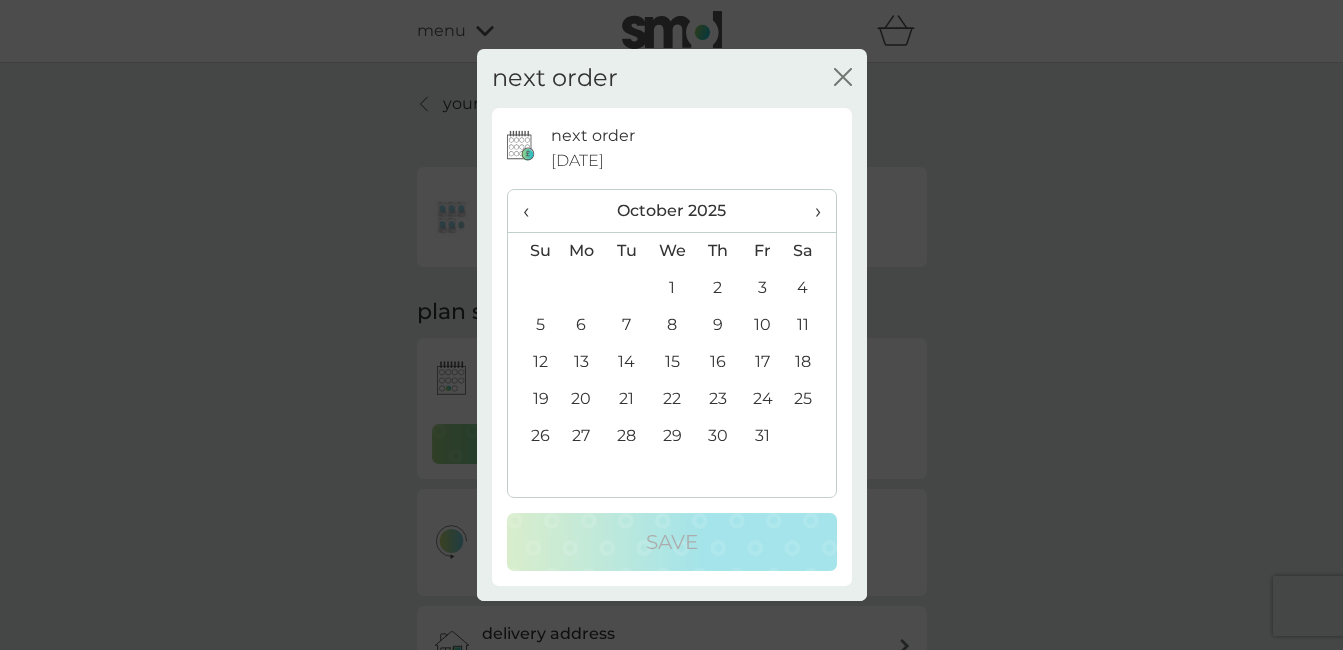 click on "‹" at bounding box center (533, 211) 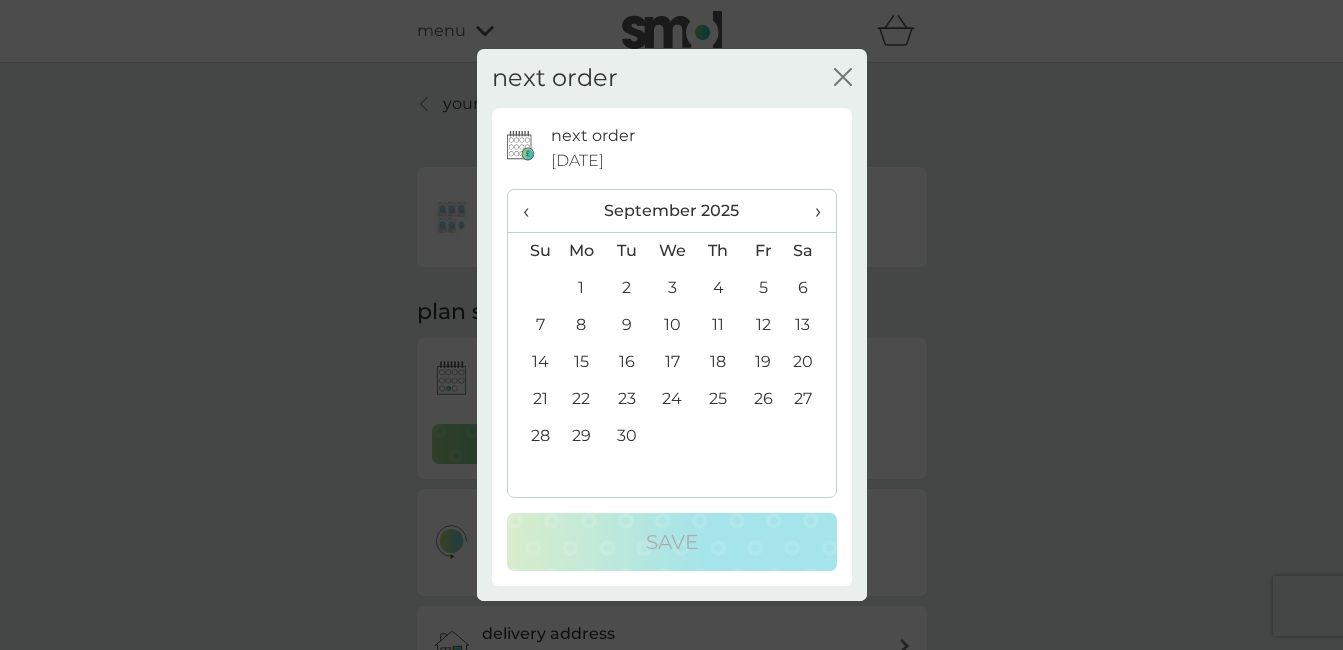 click on "30" at bounding box center (626, 436) 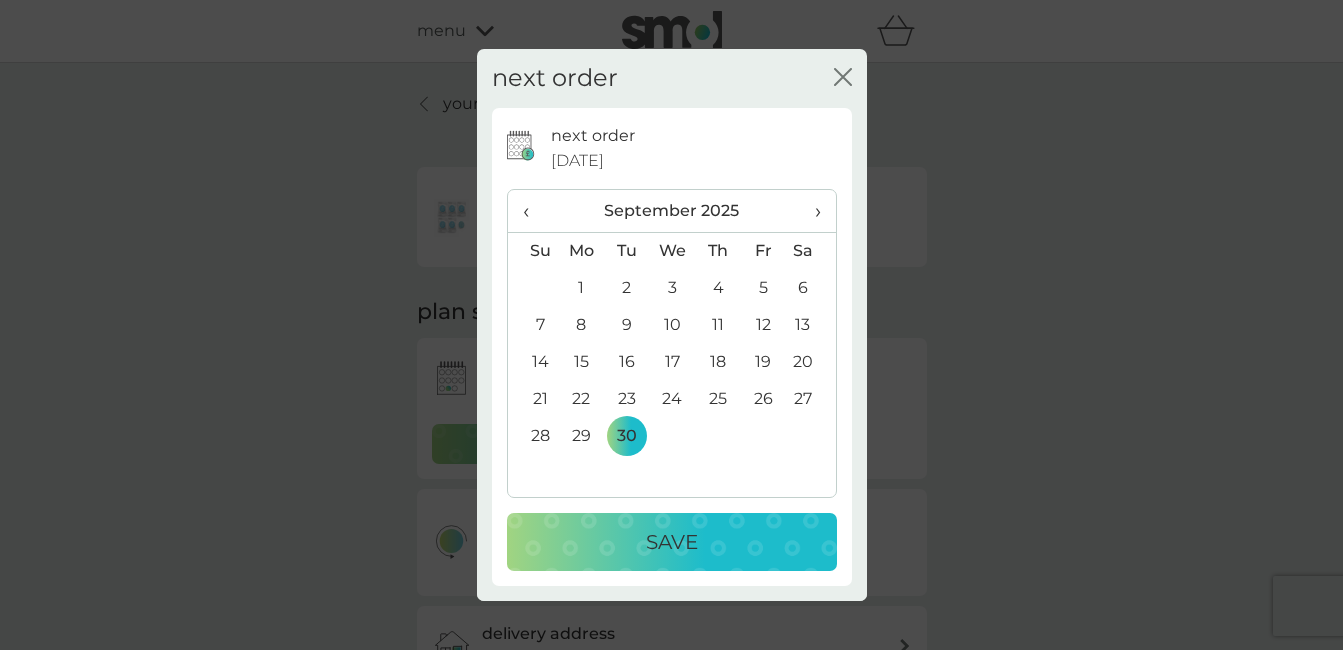 click on "Save" at bounding box center [672, 542] 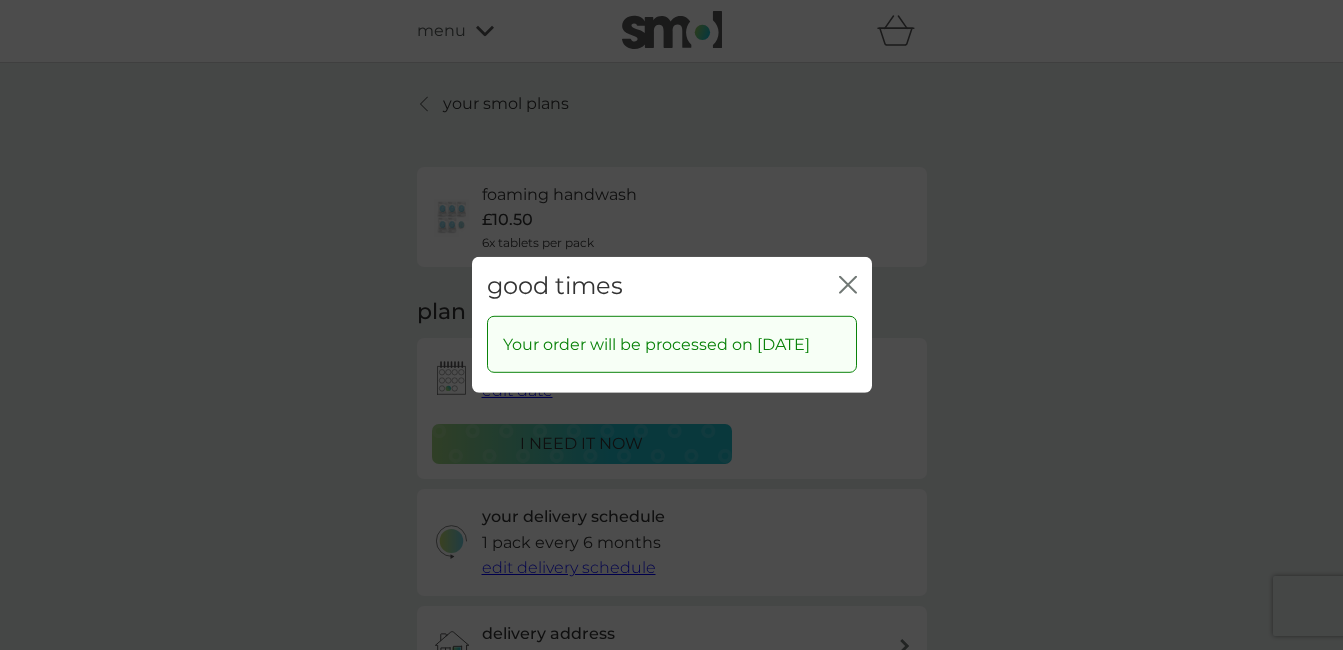 click on "close" 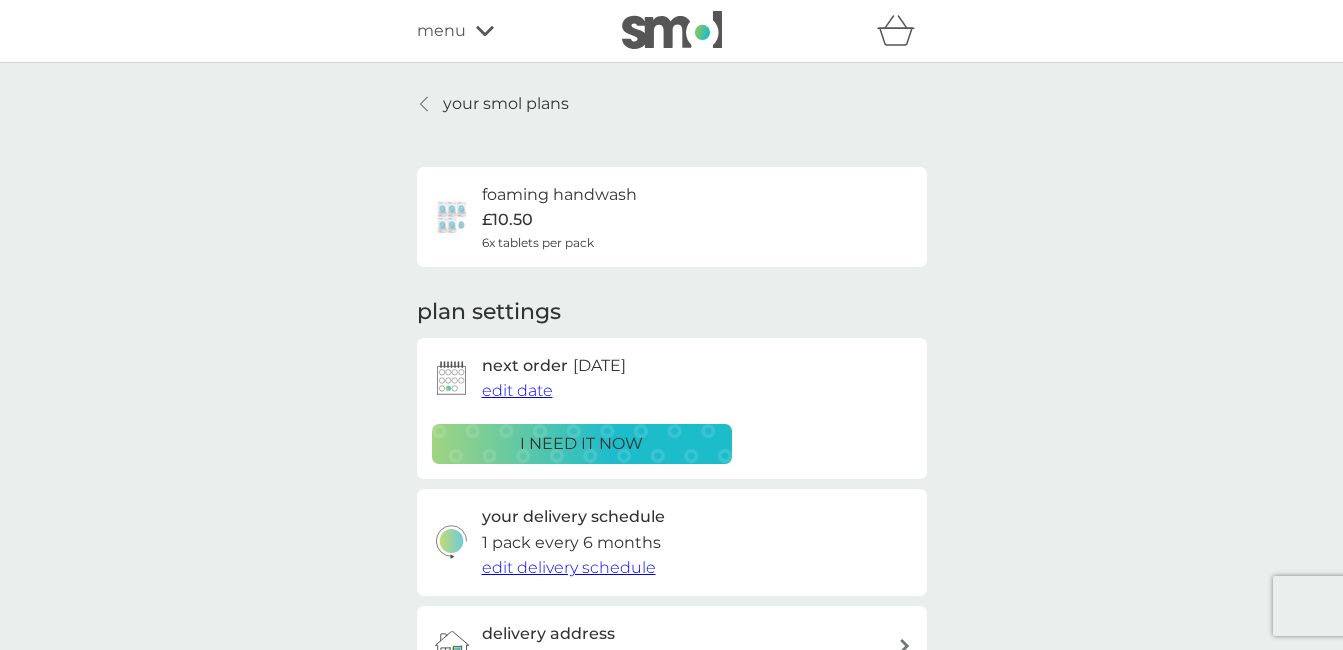click on "your smol plans" at bounding box center [506, 104] 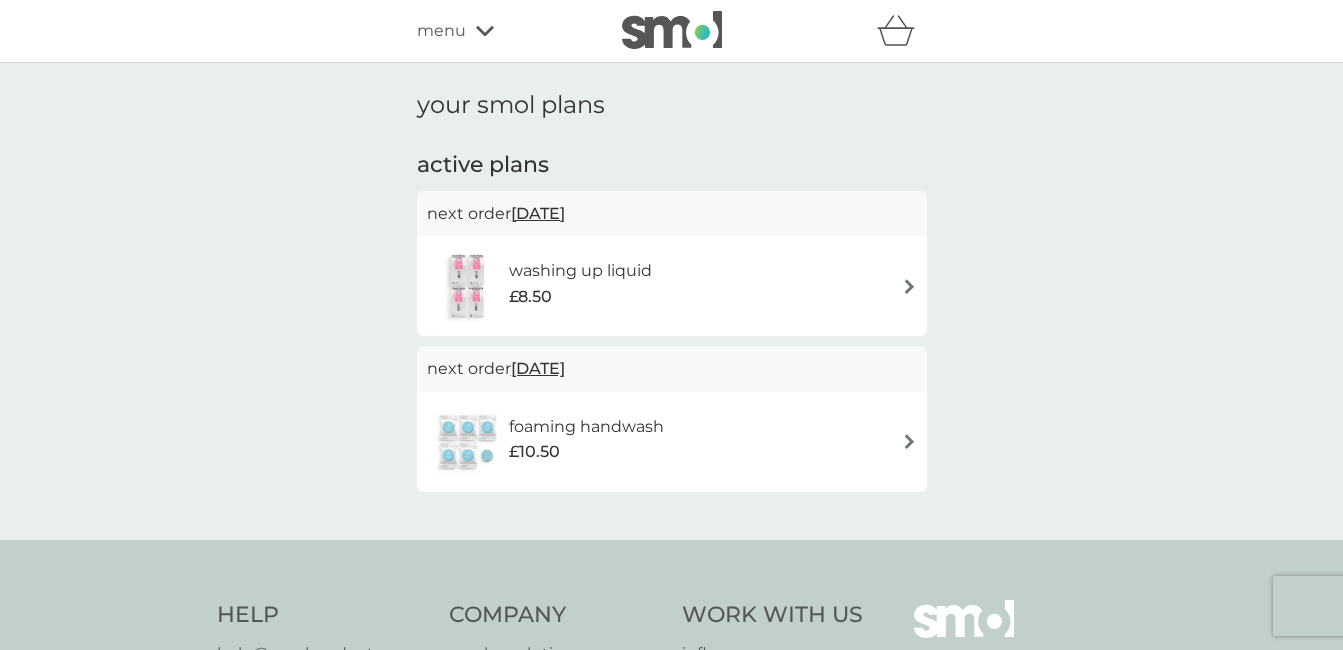click on "menu" at bounding box center (441, 31) 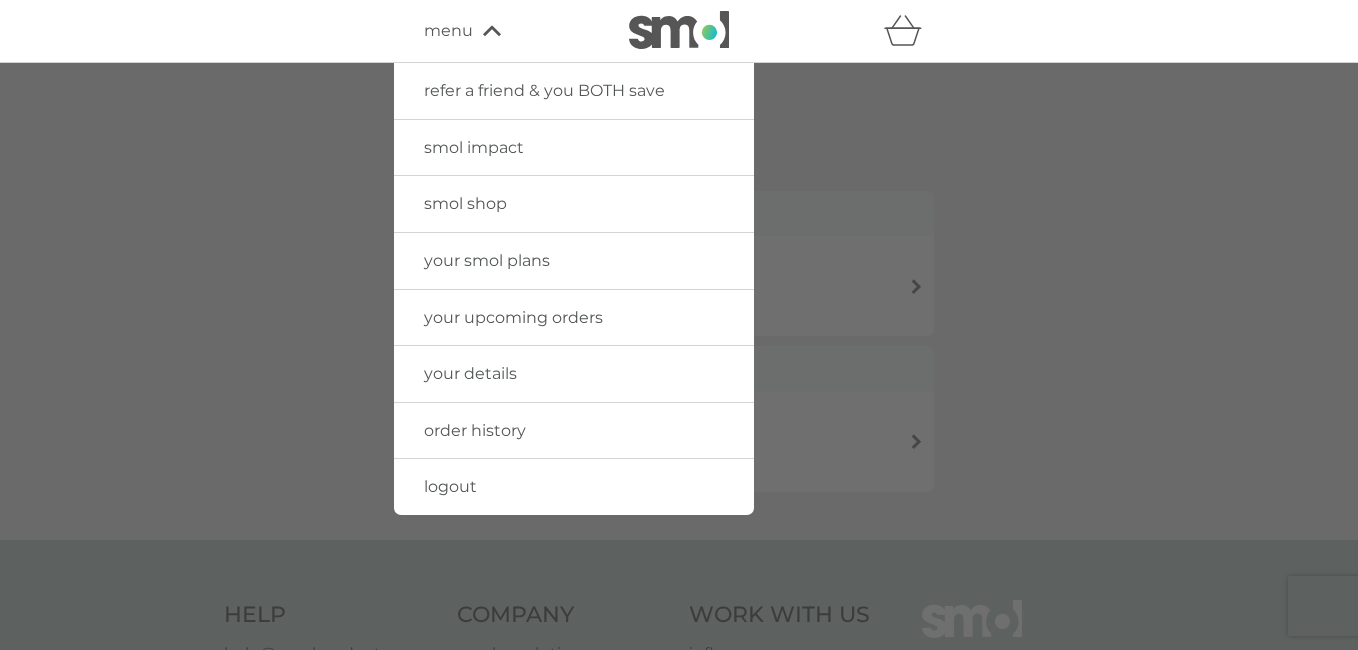 click on "logout" at bounding box center (450, 486) 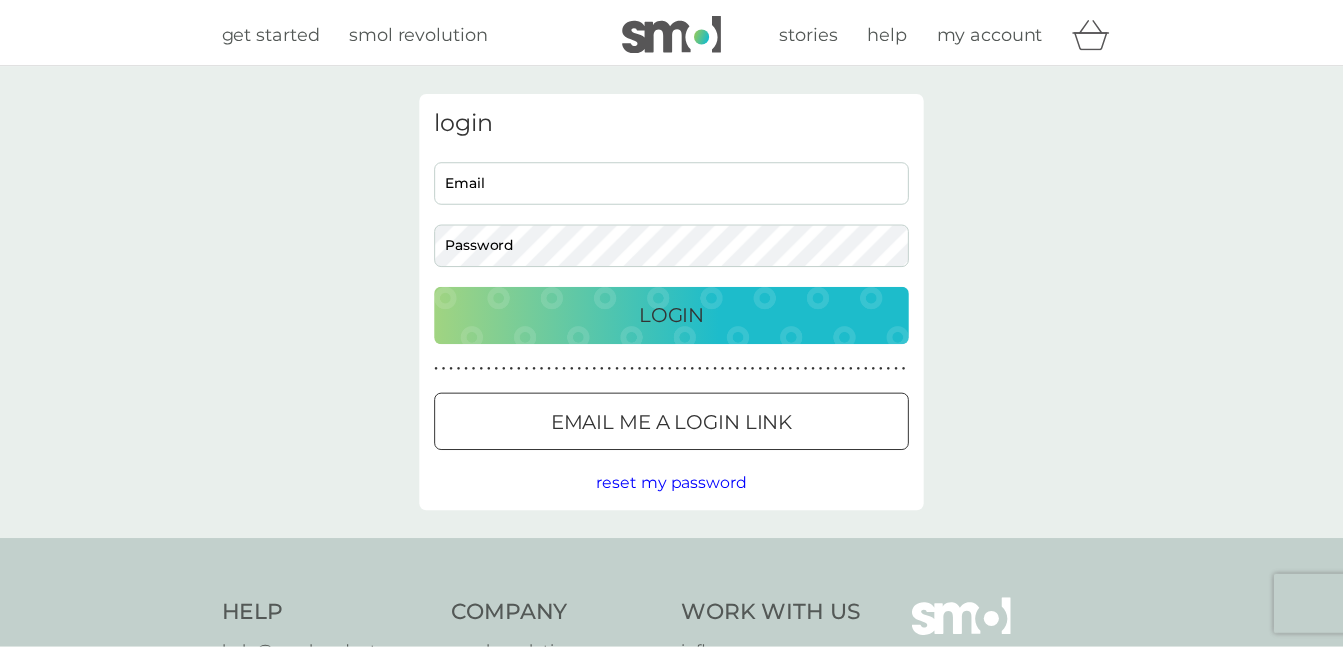scroll, scrollTop: 0, scrollLeft: 0, axis: both 